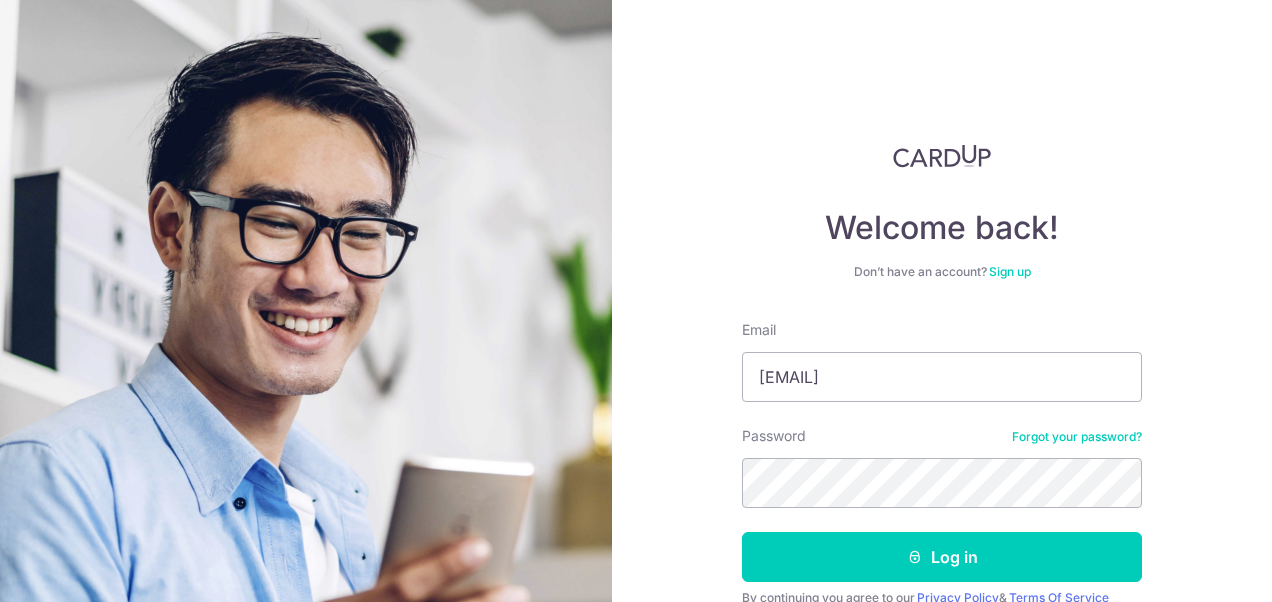 scroll, scrollTop: 0, scrollLeft: 0, axis: both 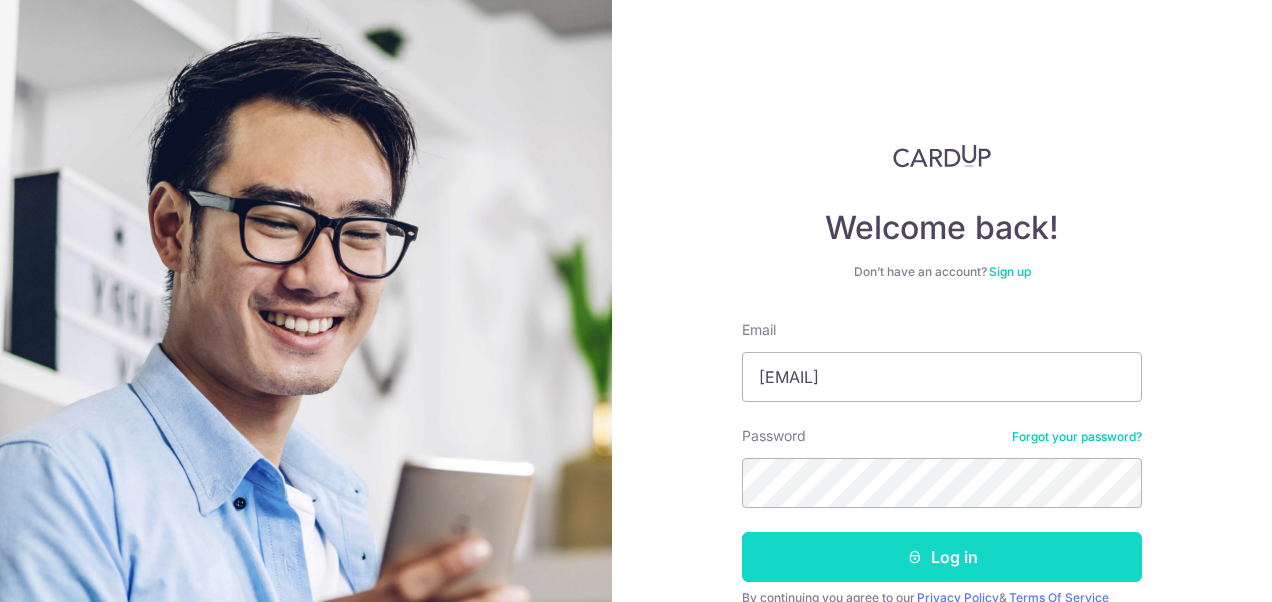 click on "Log in" at bounding box center (942, 557) 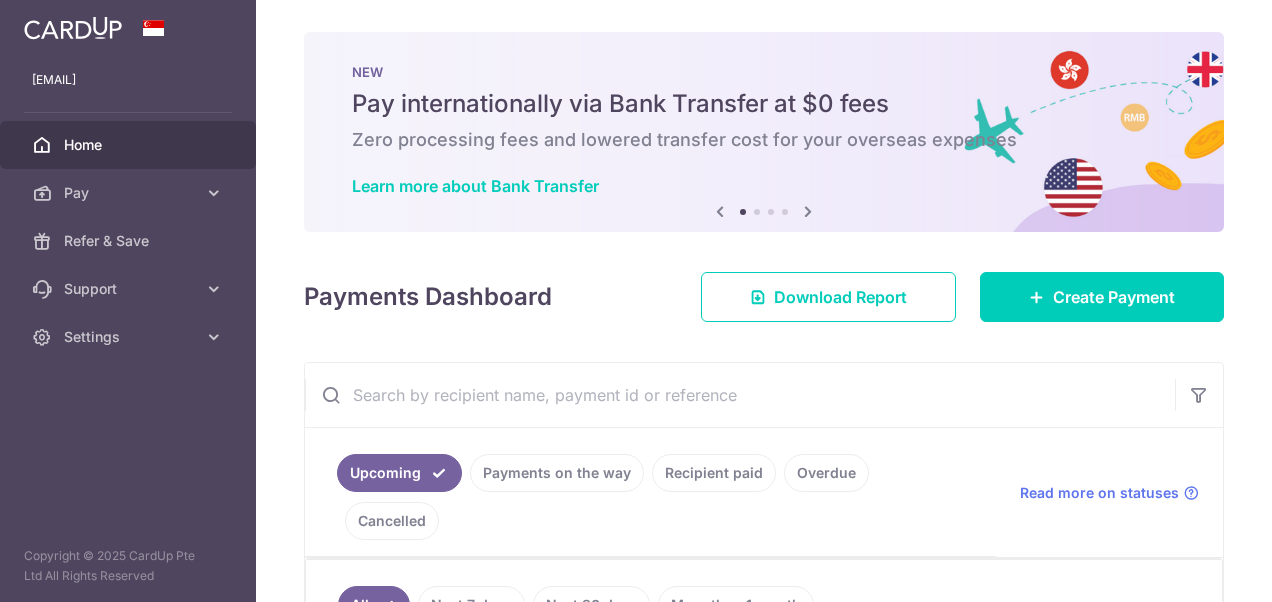 scroll, scrollTop: 0, scrollLeft: 0, axis: both 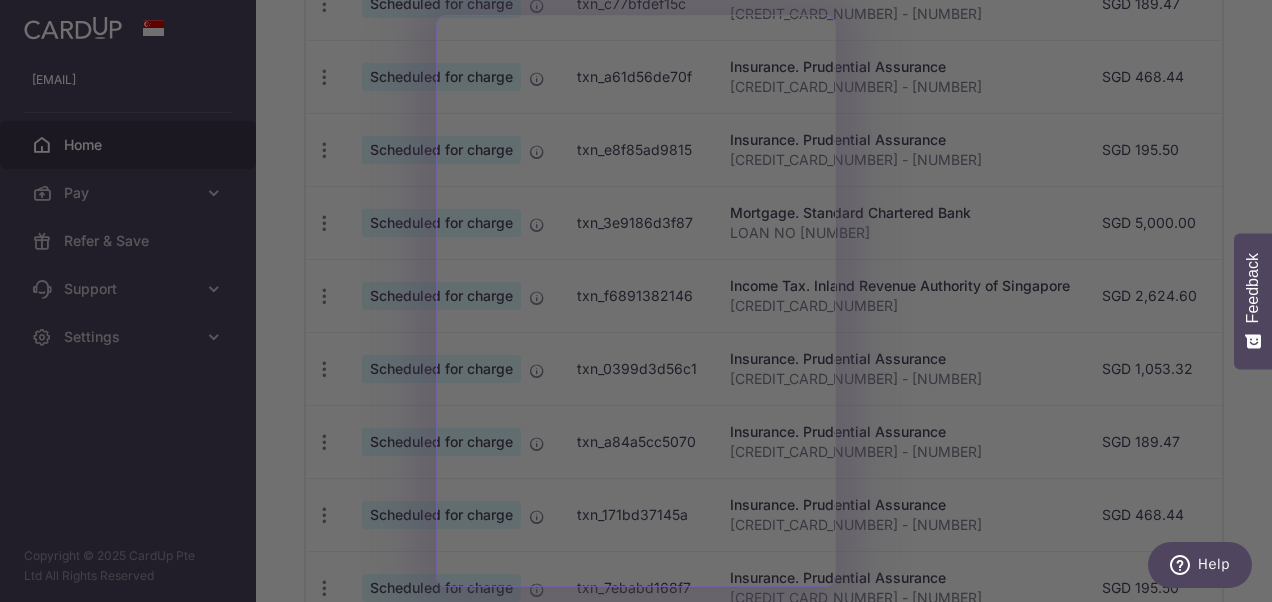 click at bounding box center (642, 304) 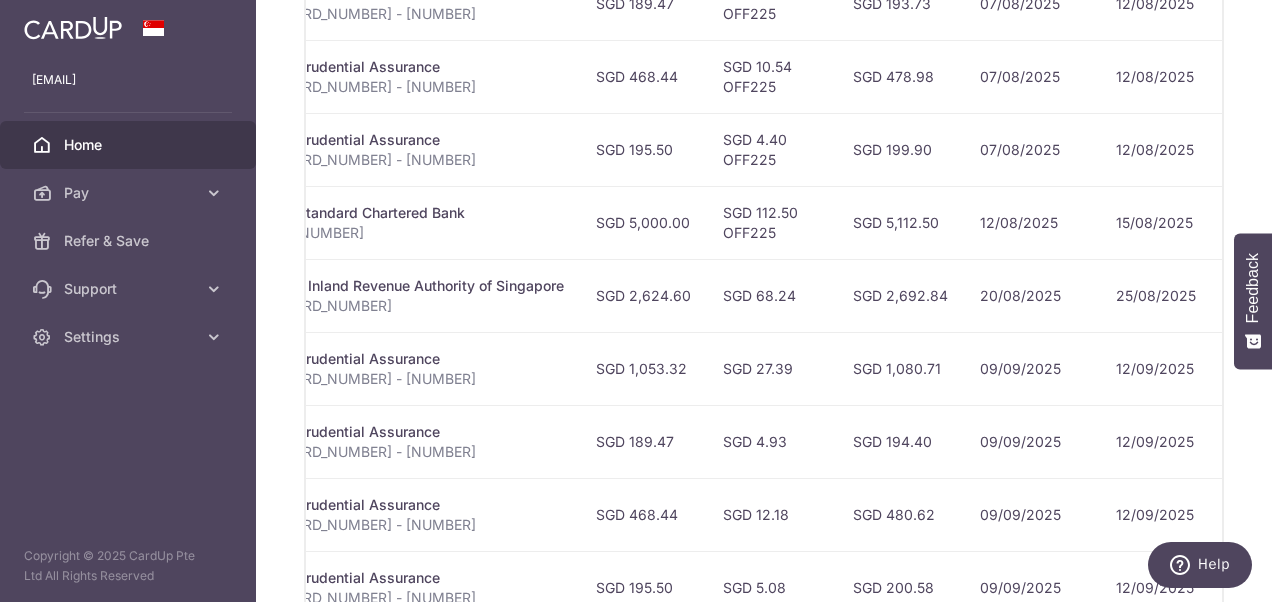 scroll, scrollTop: 0, scrollLeft: 516, axis: horizontal 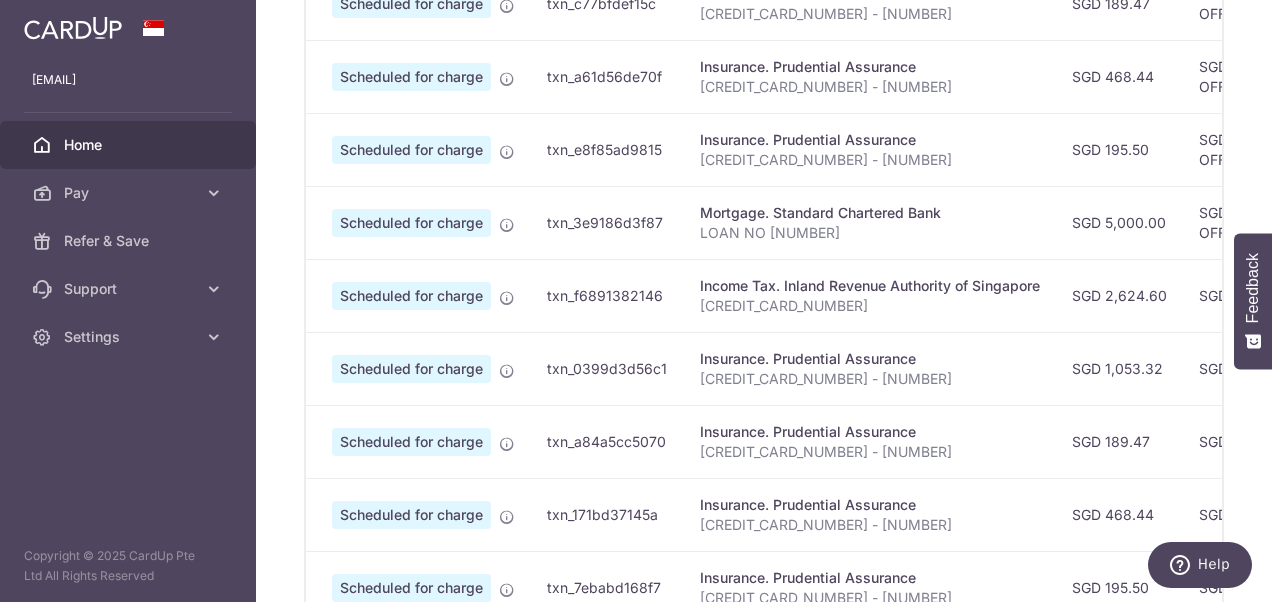 click on "Scheduled for charge" at bounding box center (411, 223) 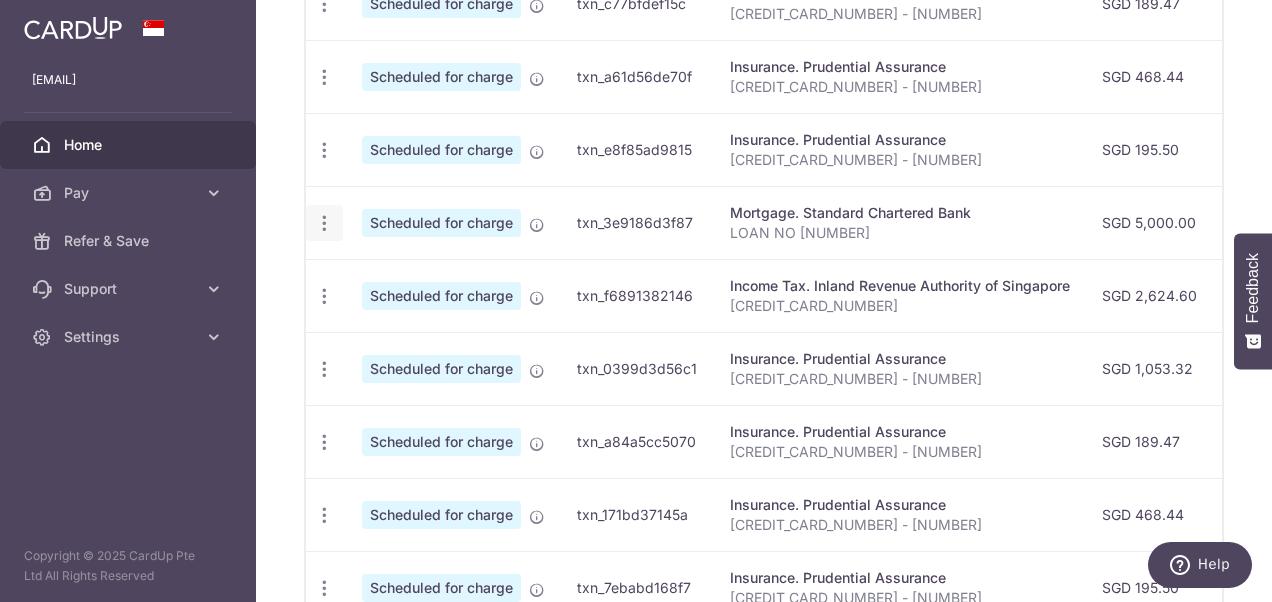 click at bounding box center (324, -69) 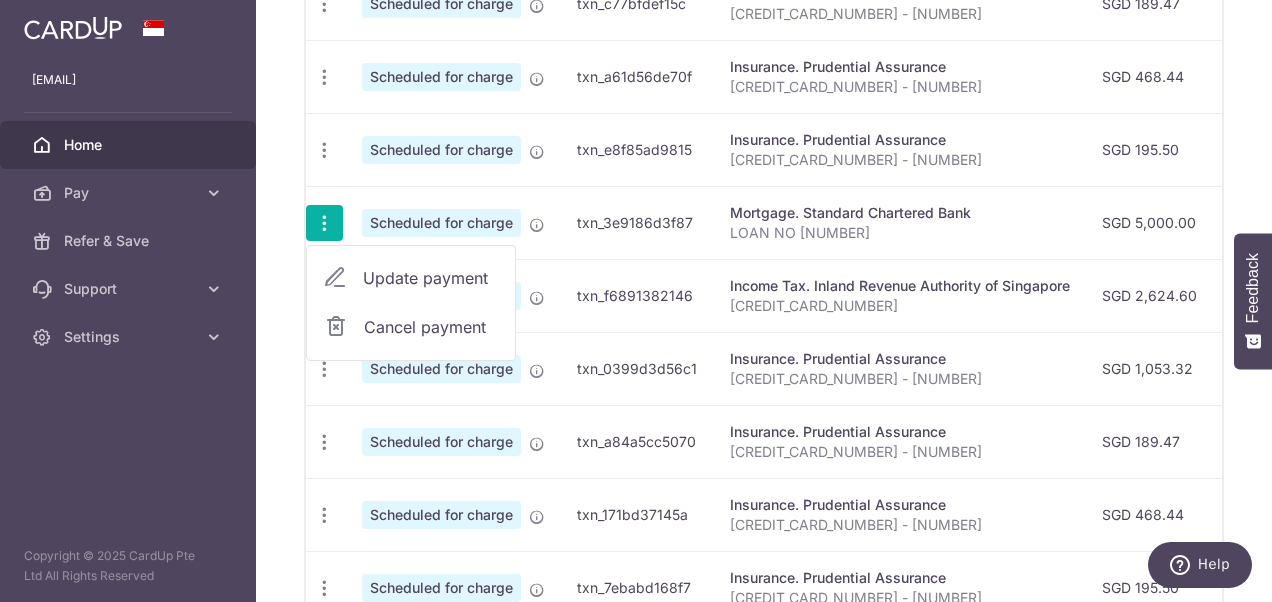 click on "Update payment" at bounding box center (431, 278) 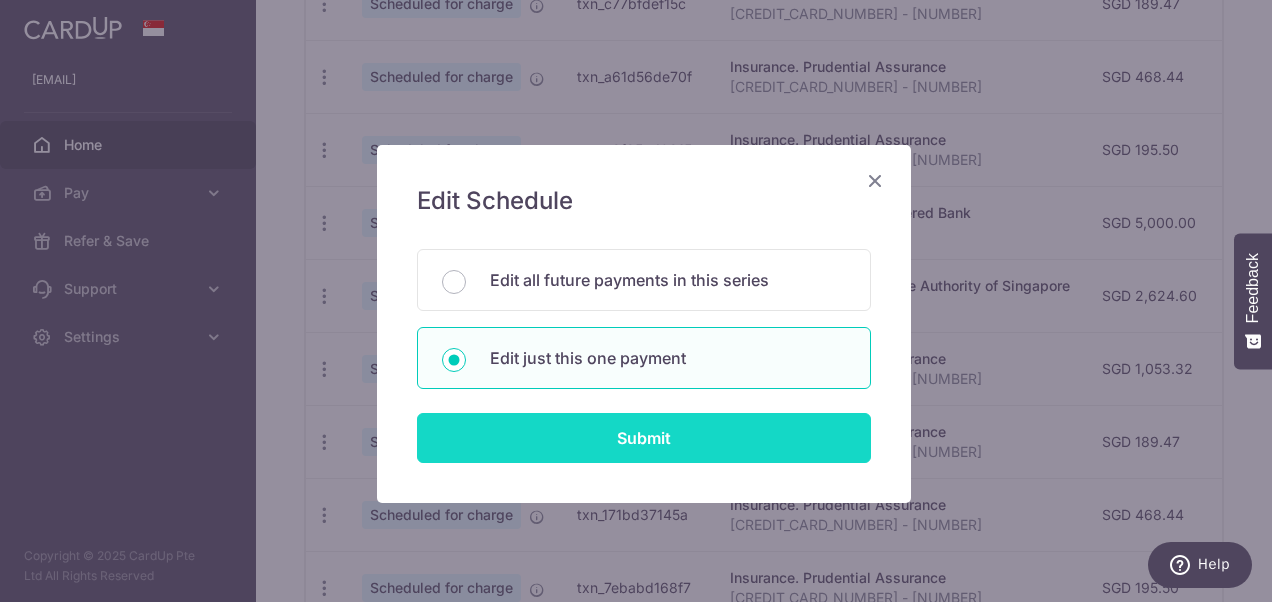 click on "Submit" at bounding box center [644, 438] 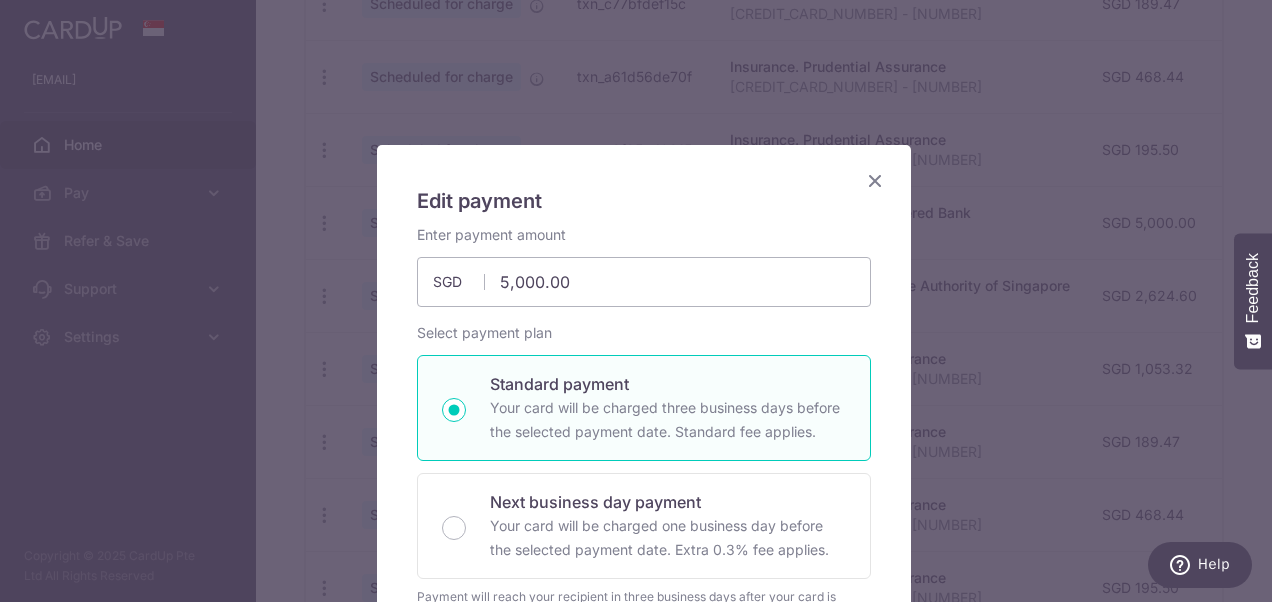 type on "OFF225" 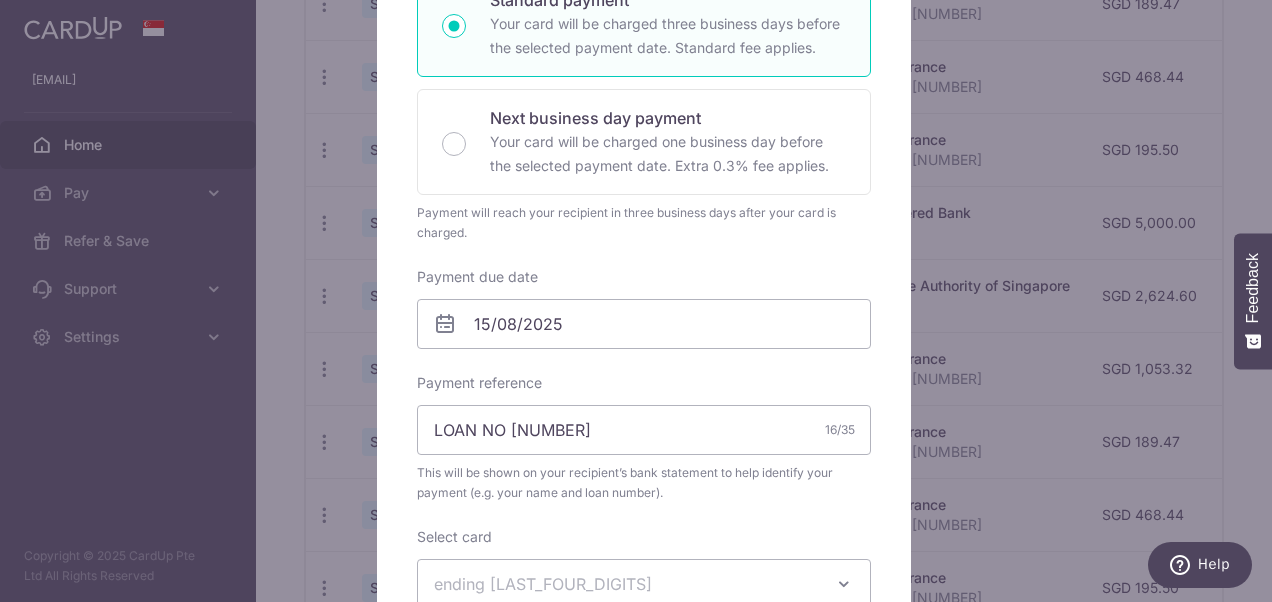 scroll, scrollTop: 500, scrollLeft: 0, axis: vertical 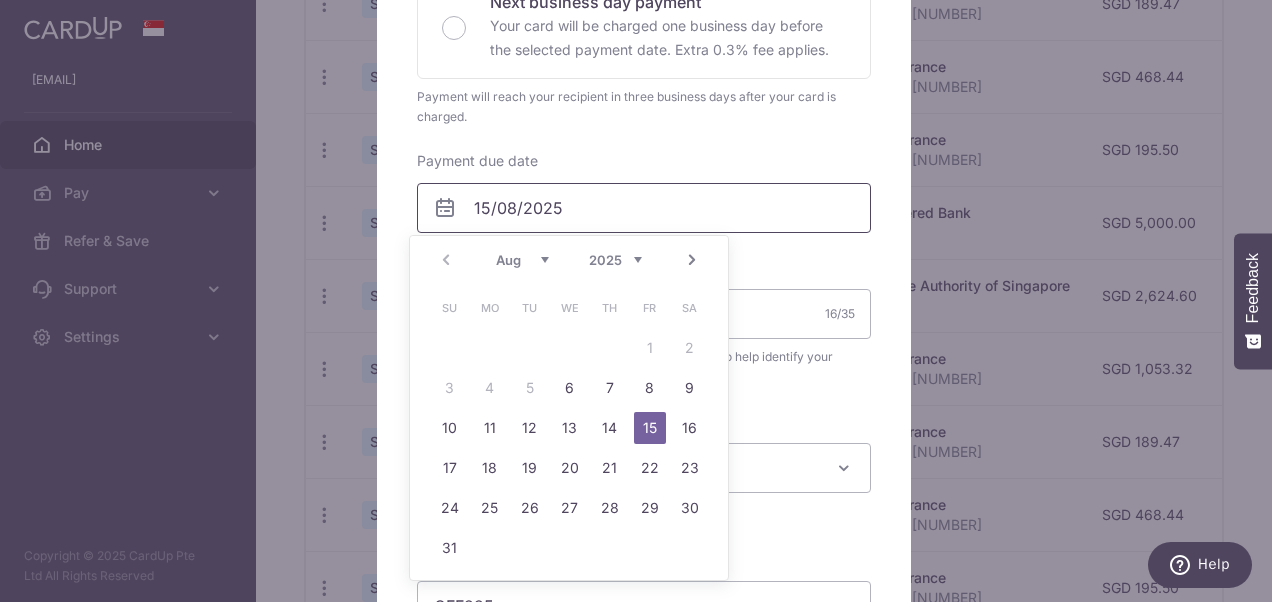 drag, startPoint x: 467, startPoint y: 207, endPoint x: 479, endPoint y: 207, distance: 12 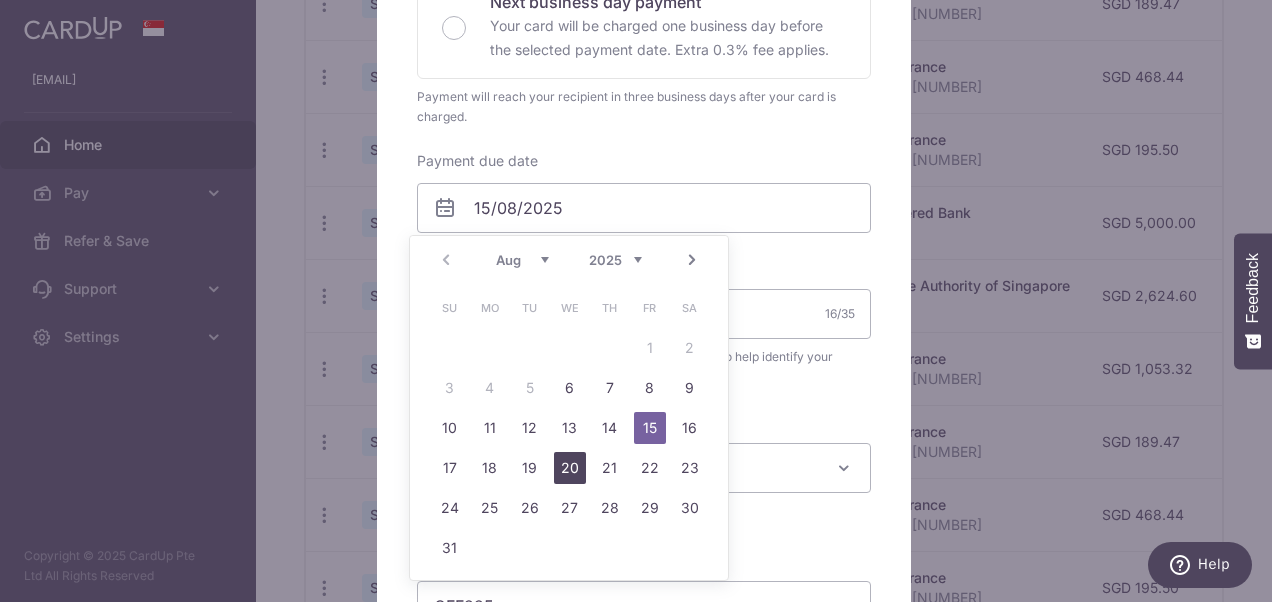 click on "20" at bounding box center (570, 468) 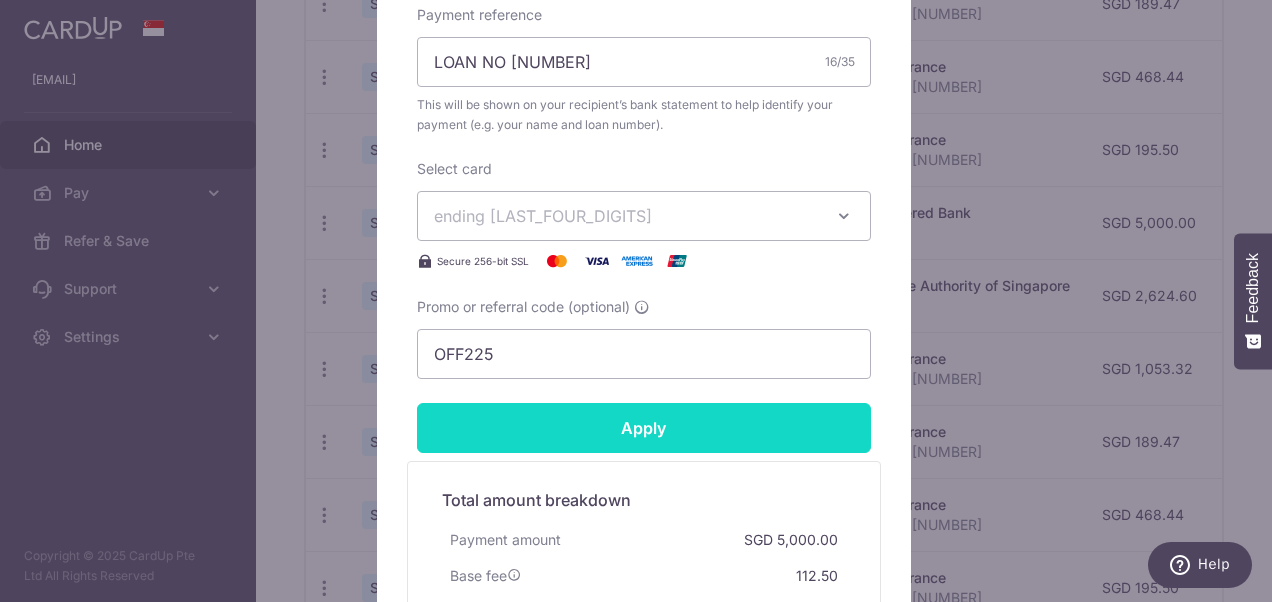 scroll, scrollTop: 800, scrollLeft: 0, axis: vertical 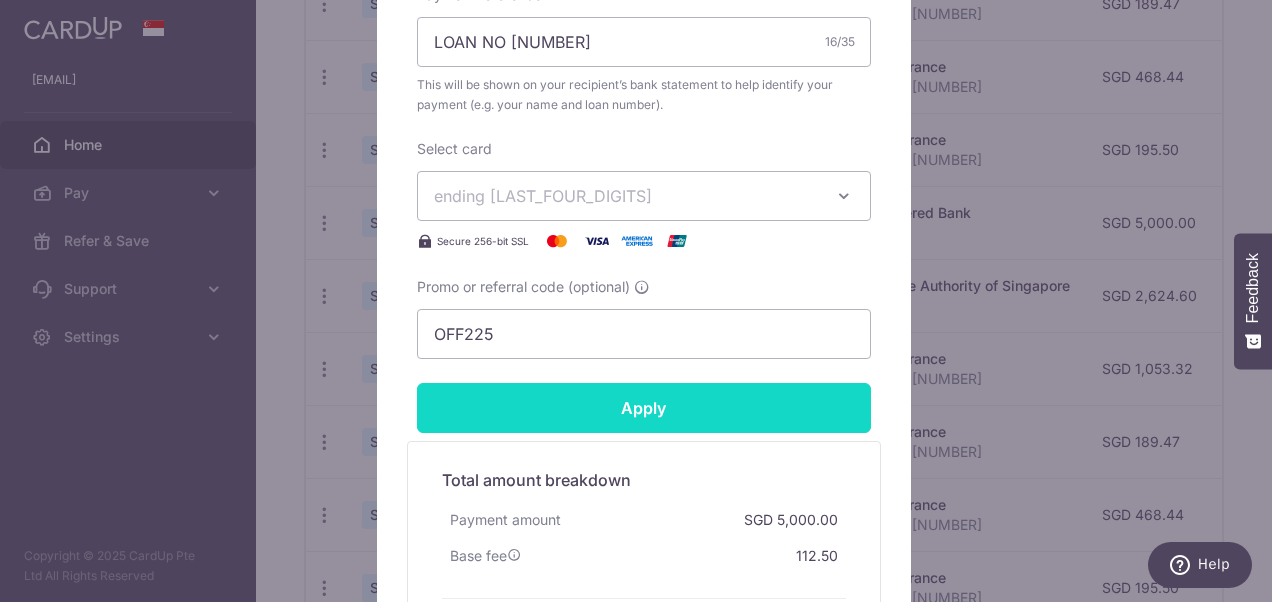 click on "Apply" at bounding box center [644, 408] 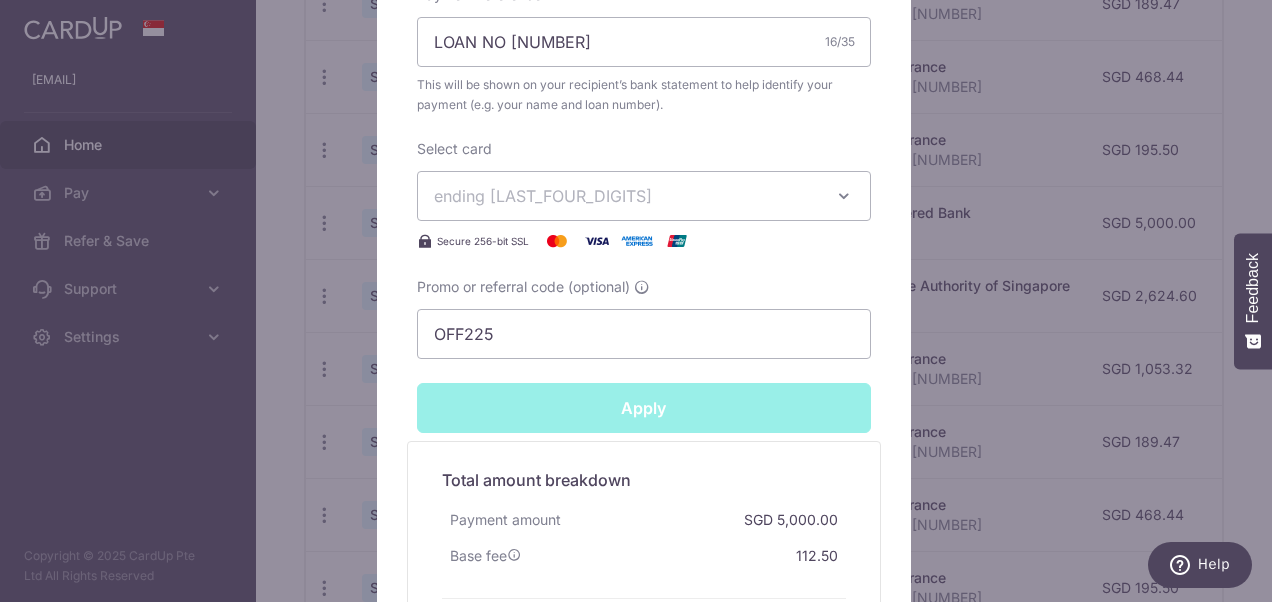type on "Successfully Applied" 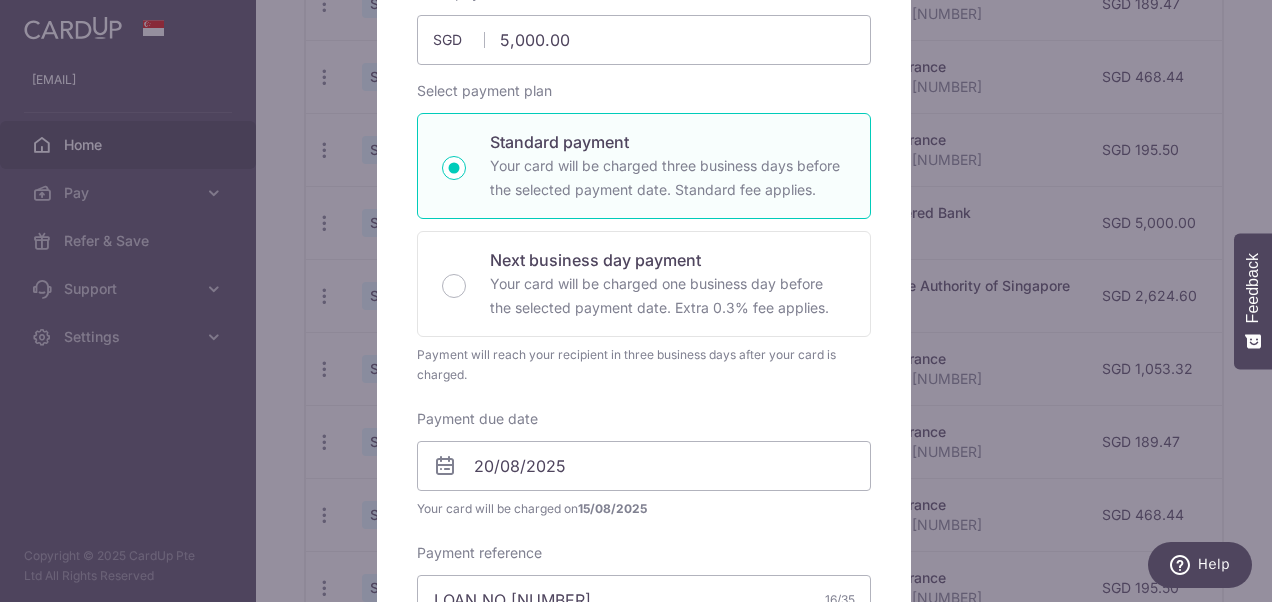 scroll, scrollTop: 0, scrollLeft: 0, axis: both 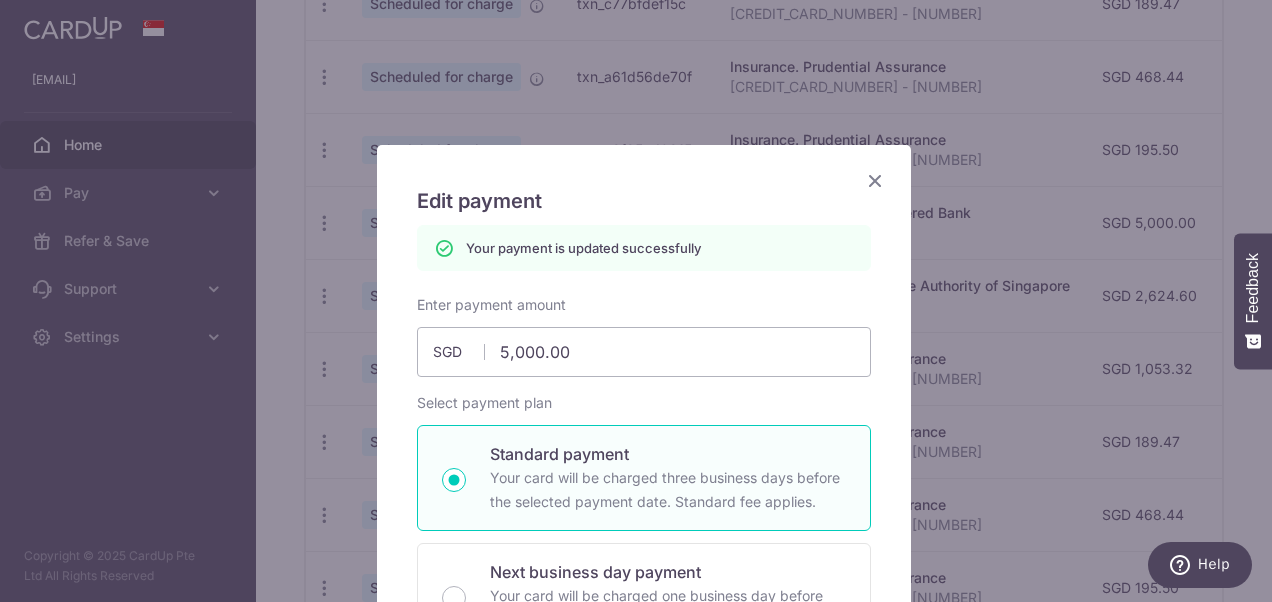 click at bounding box center [875, 180] 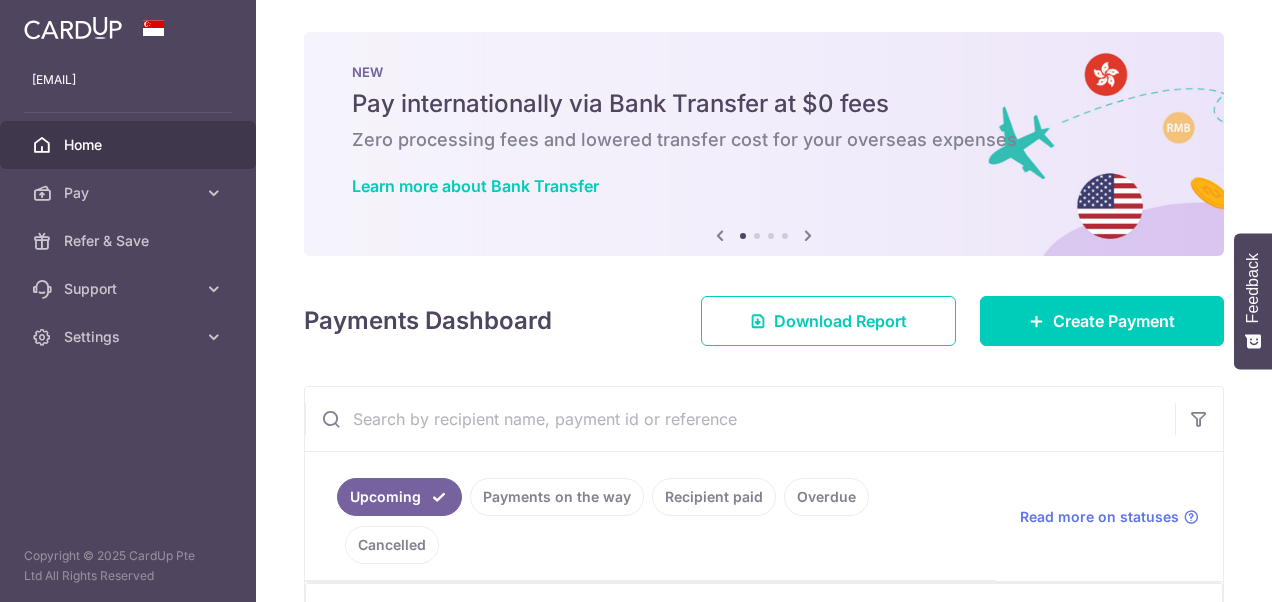 scroll, scrollTop: 0, scrollLeft: 0, axis: both 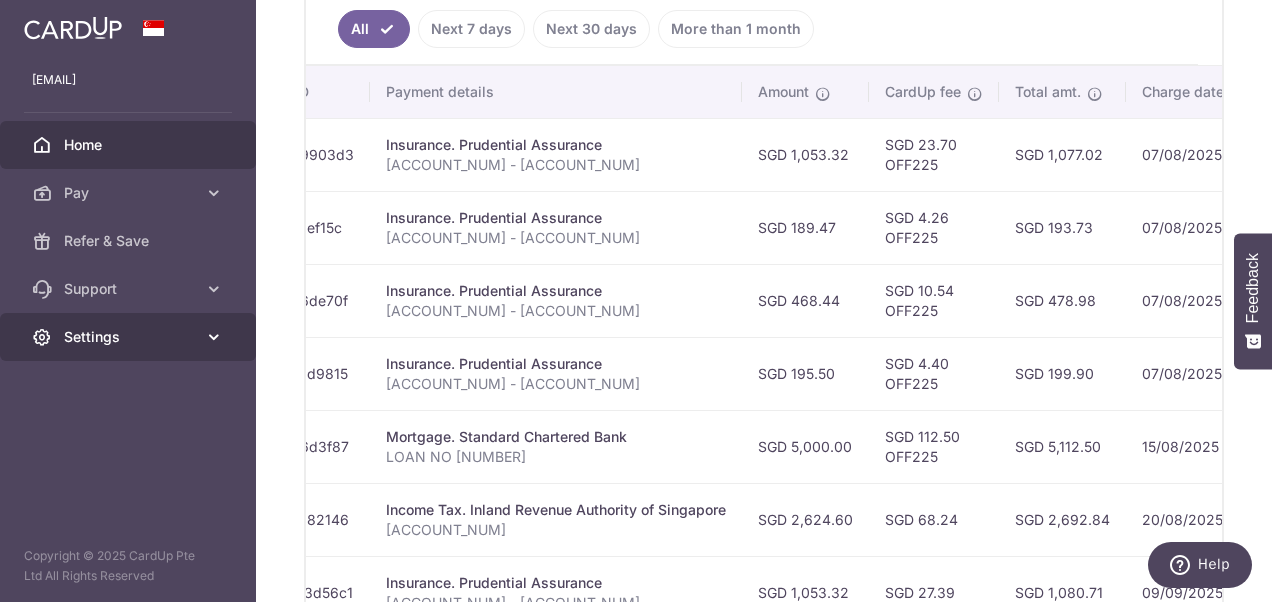 click on "Settings" at bounding box center [130, 337] 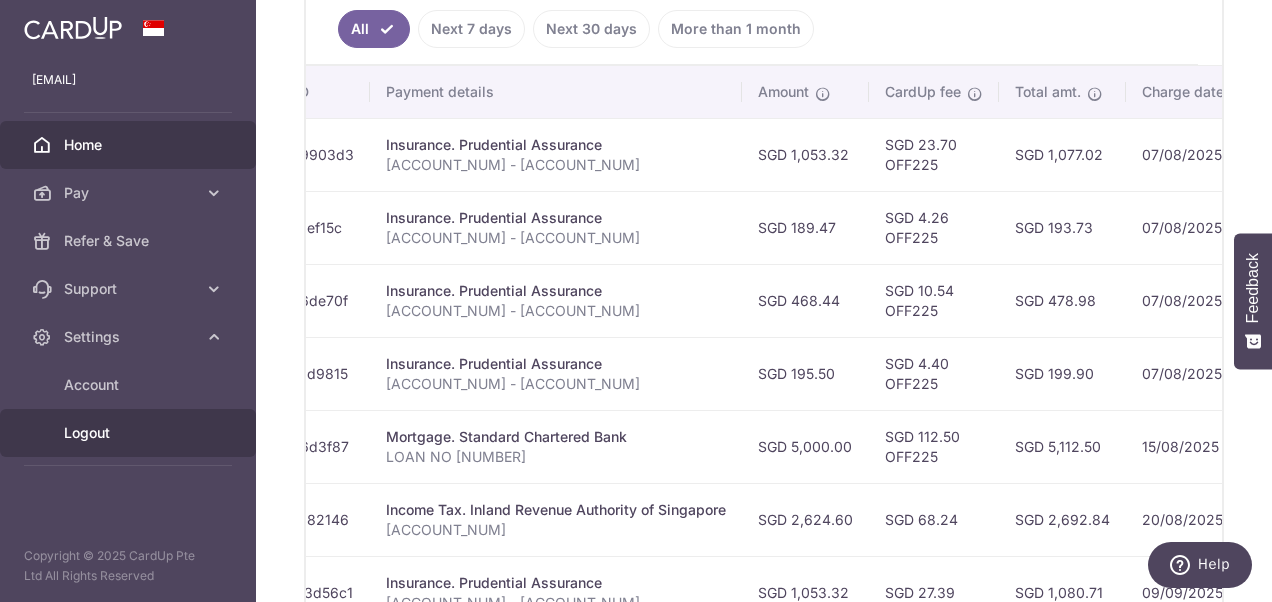 click on "Logout" at bounding box center [128, 433] 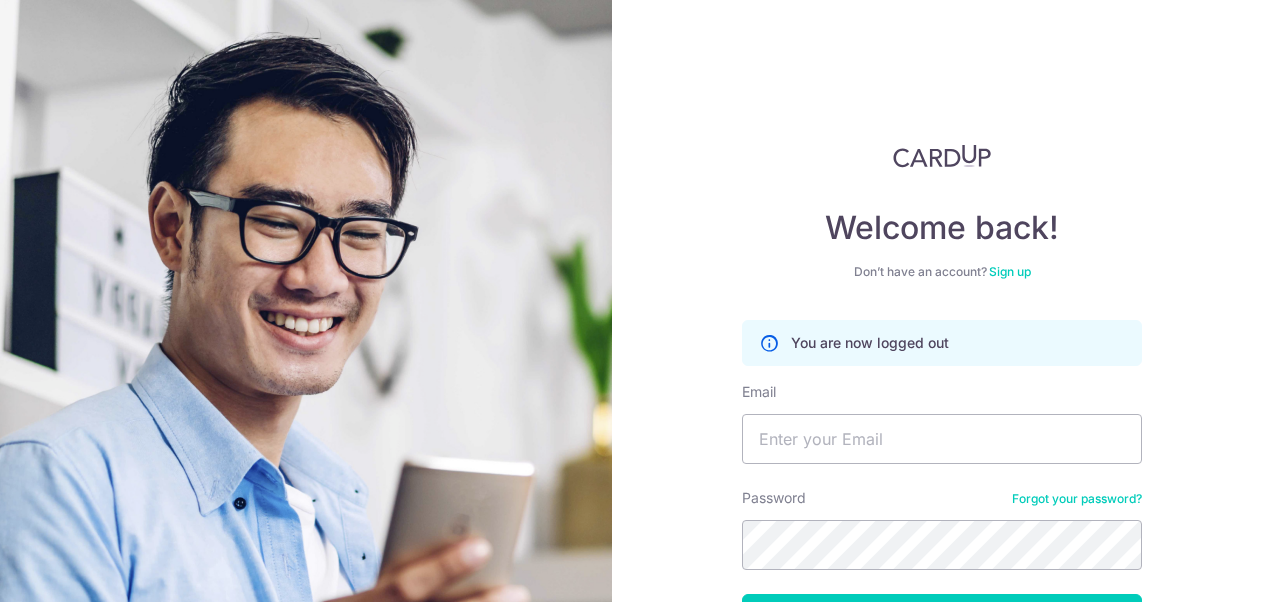 scroll, scrollTop: 0, scrollLeft: 0, axis: both 